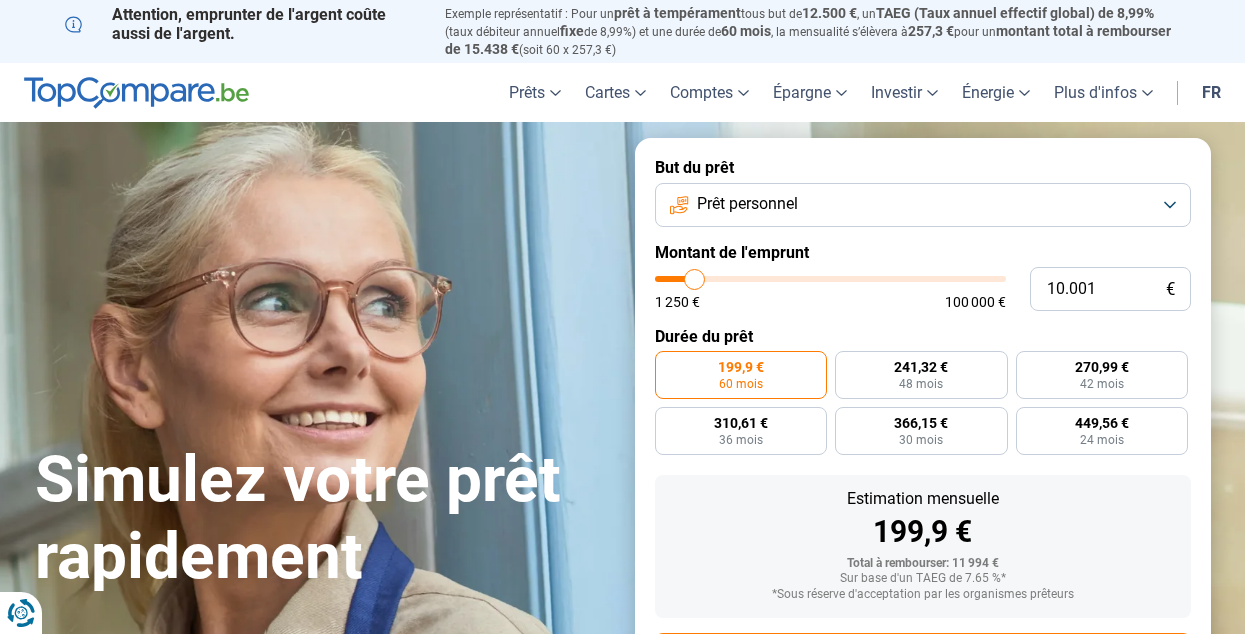 scroll, scrollTop: 0, scrollLeft: 0, axis: both 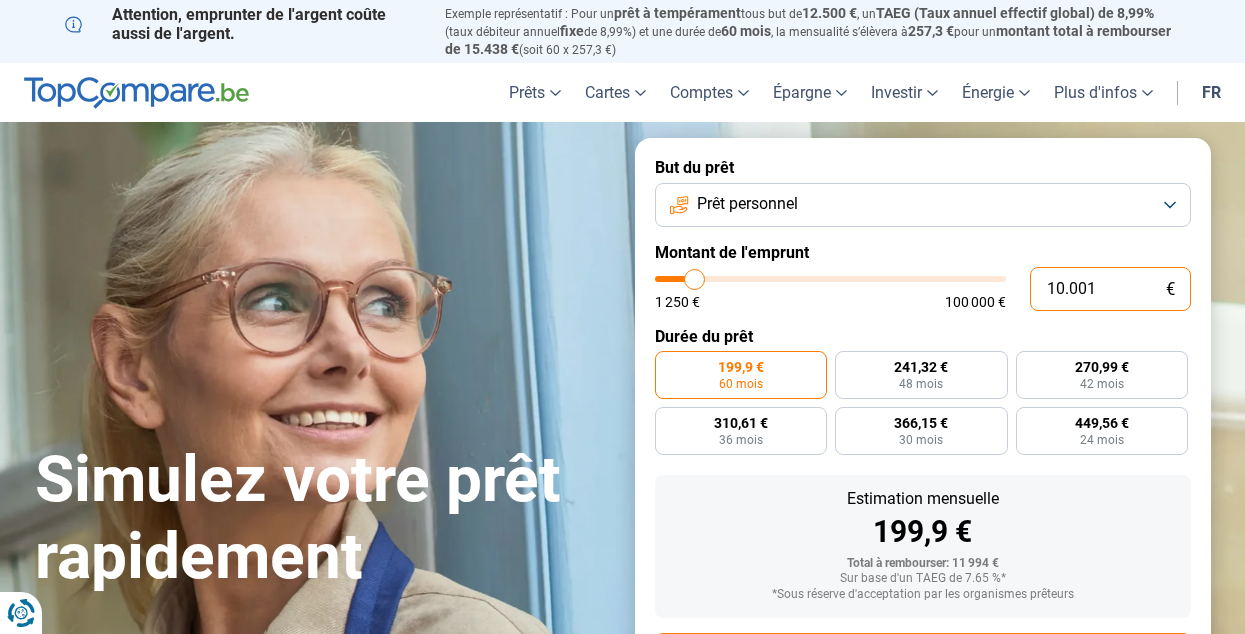 drag, startPoint x: 1098, startPoint y: 283, endPoint x: 1026, endPoint y: 276, distance: 72.33948 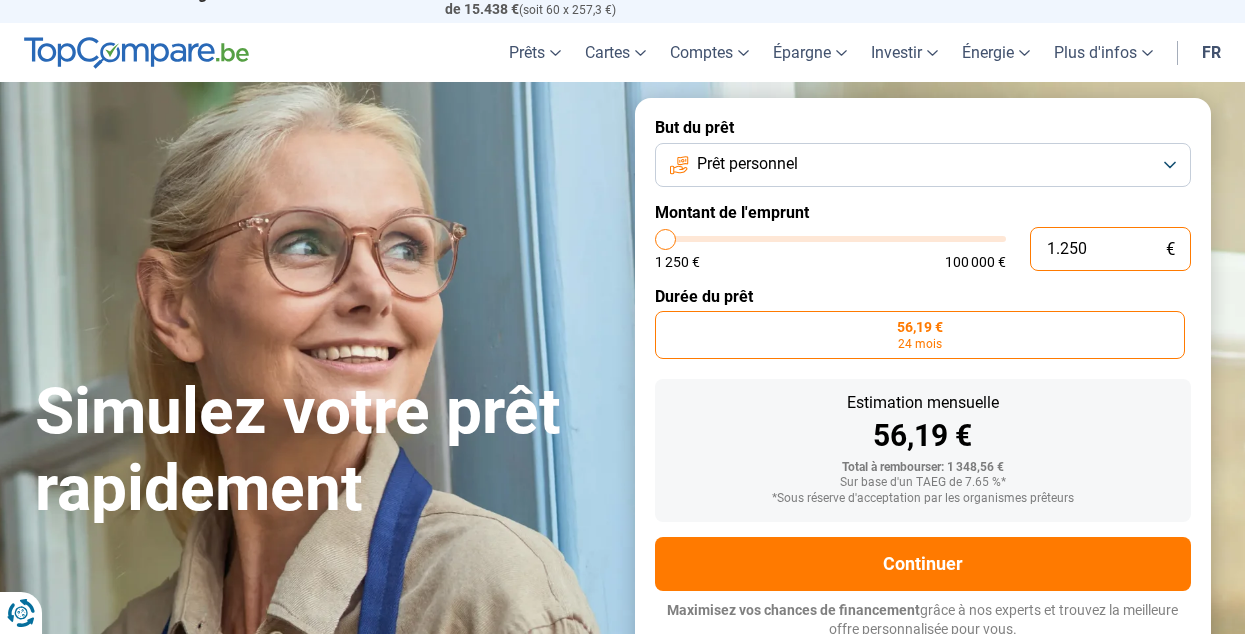 scroll, scrollTop: 43, scrollLeft: 0, axis: vertical 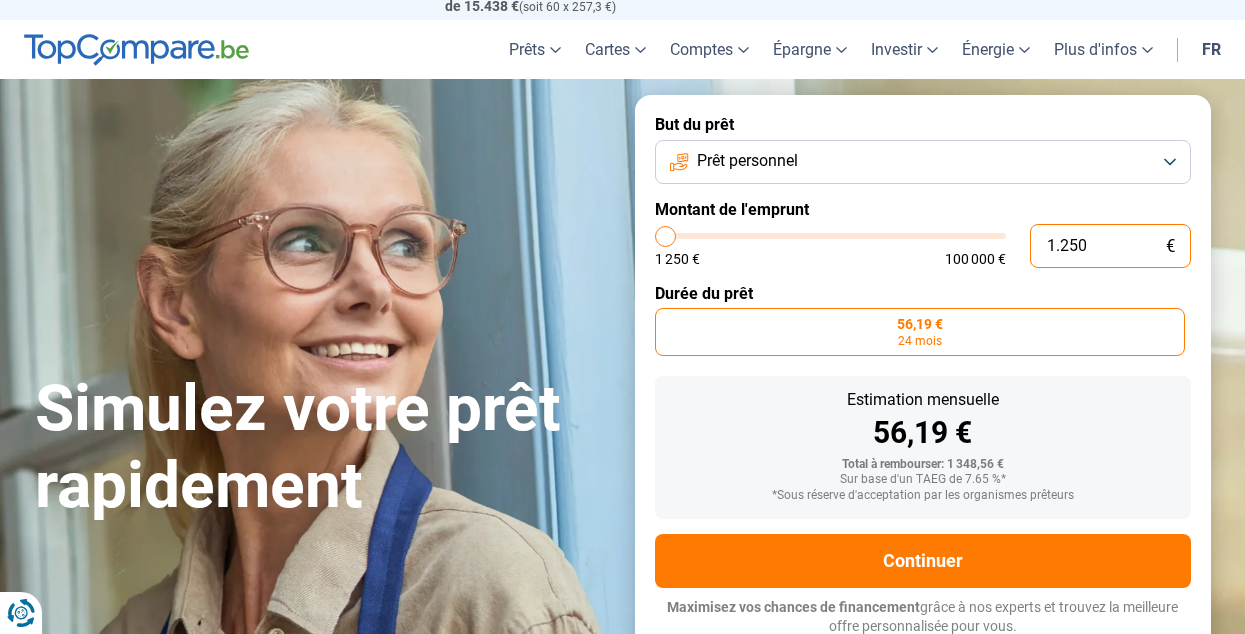 type on "46.000" 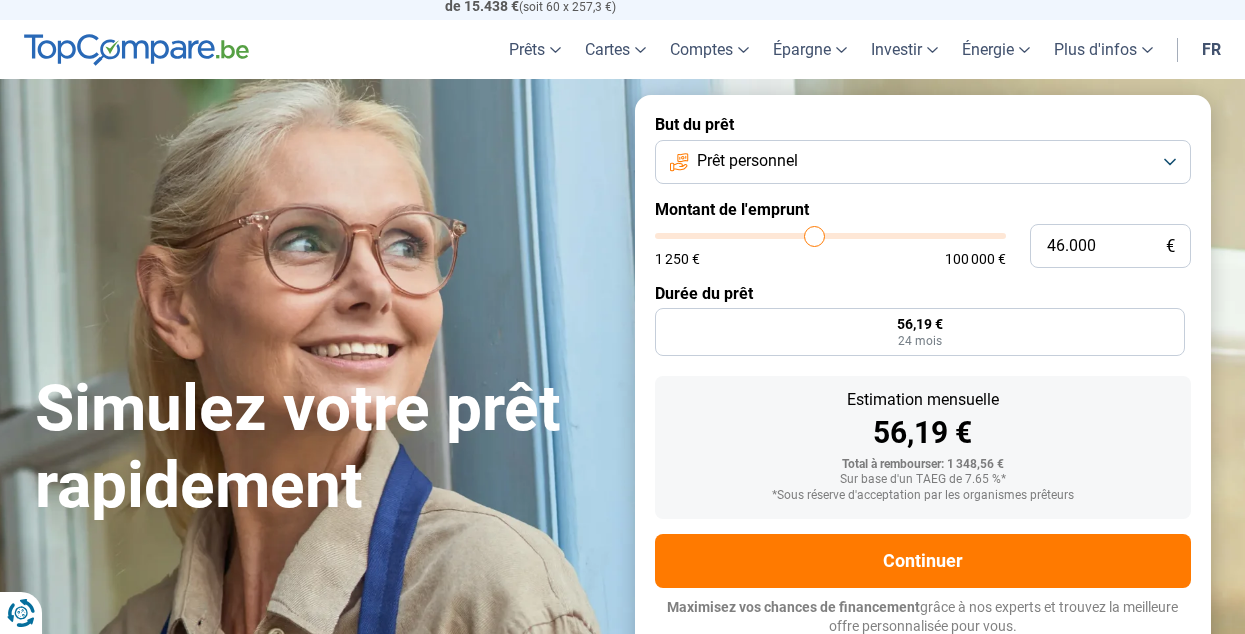 click at bounding box center (830, 236) 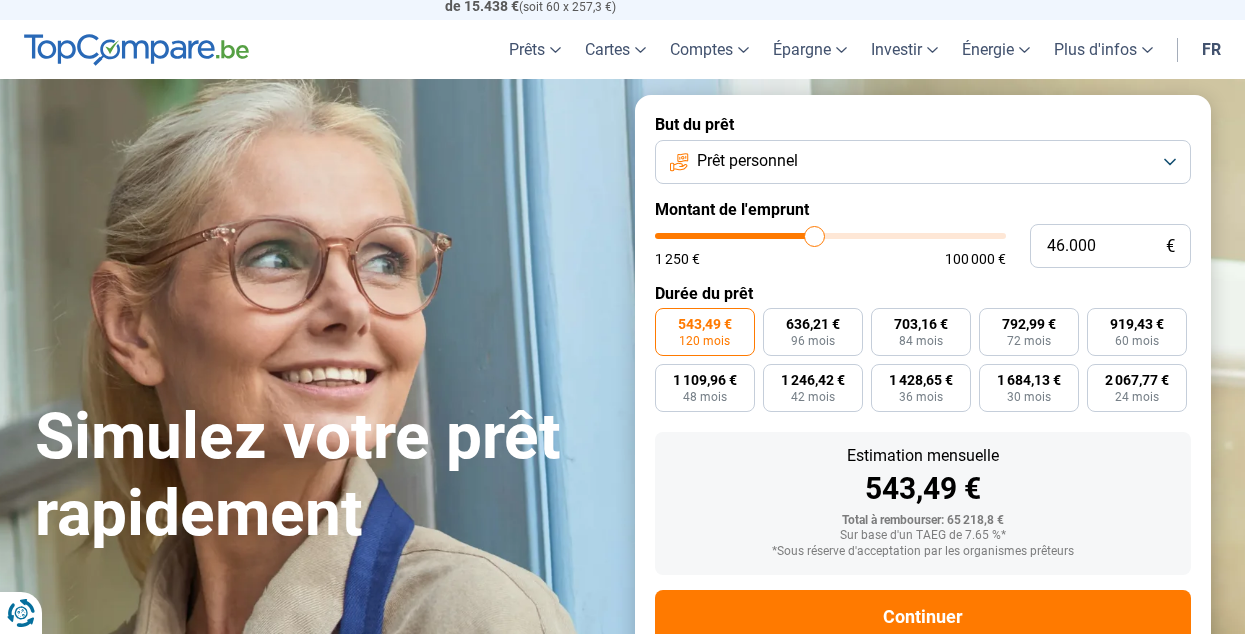 scroll, scrollTop: 99, scrollLeft: 0, axis: vertical 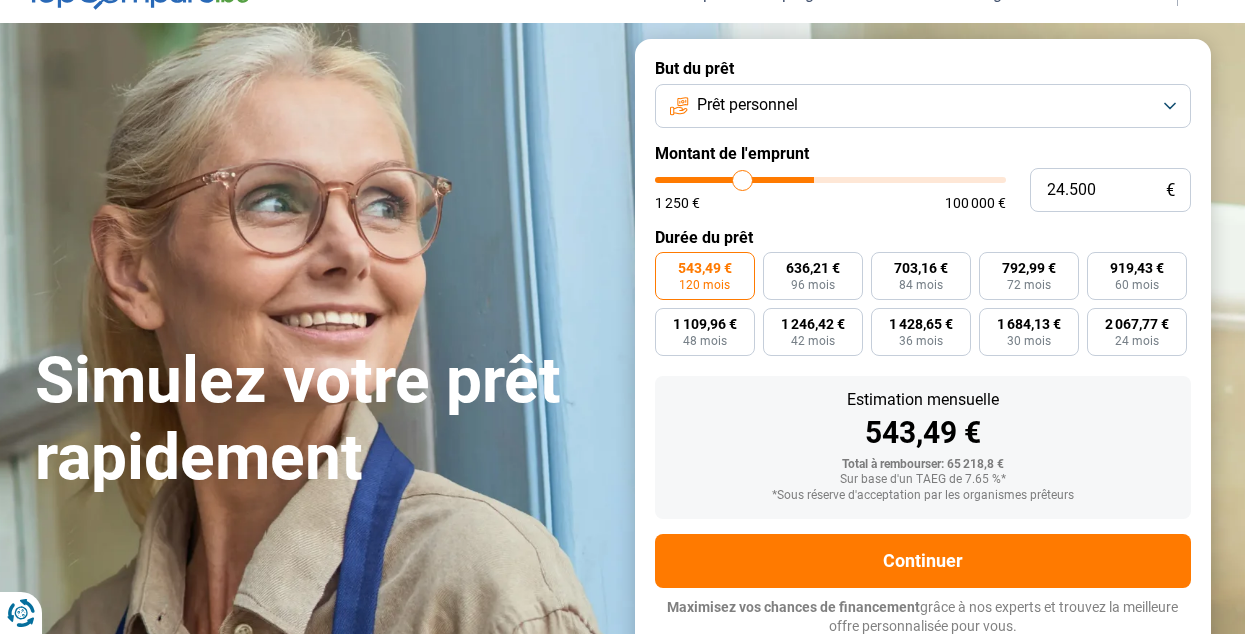 click at bounding box center (830, 180) 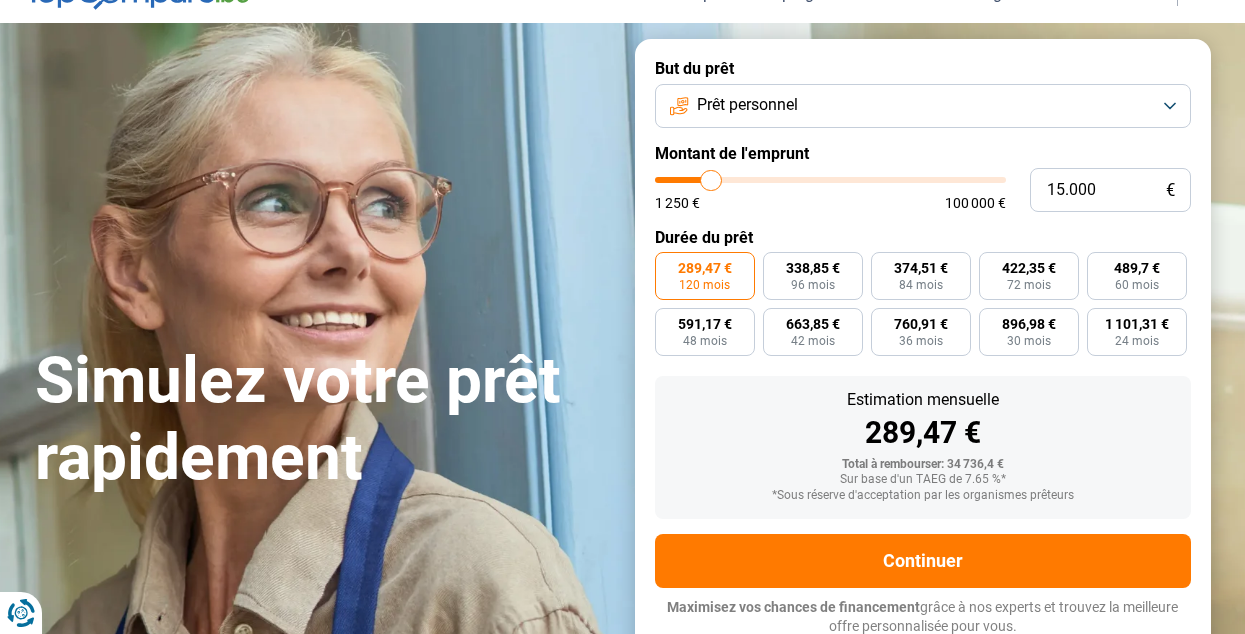 click at bounding box center (830, 180) 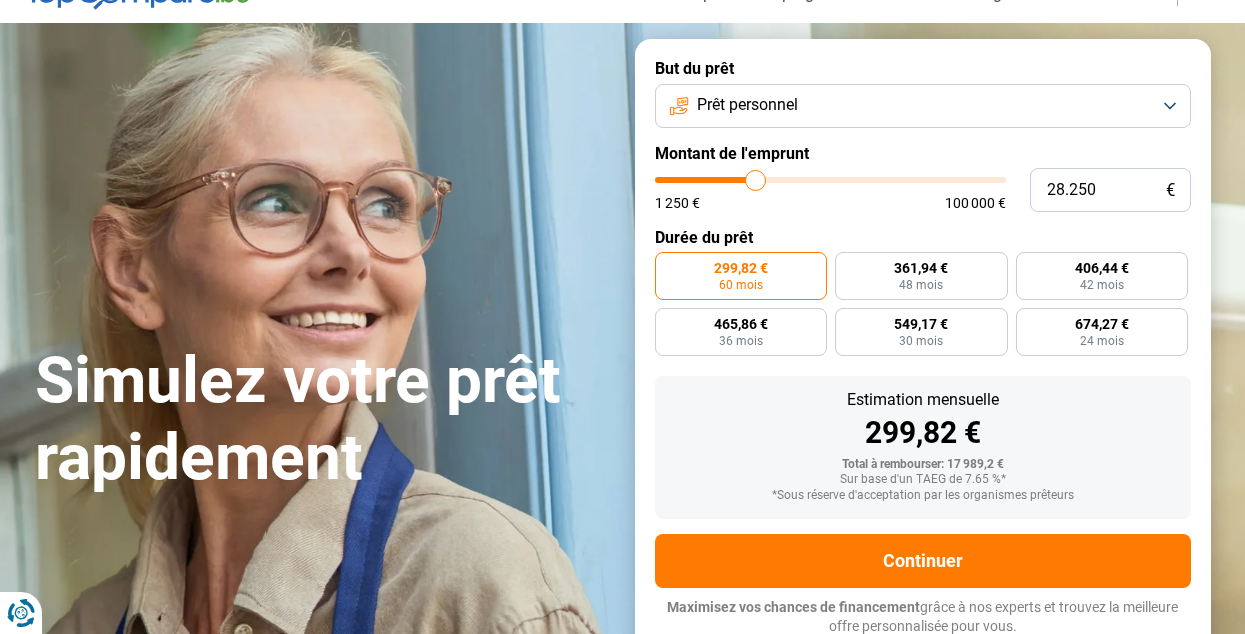 click at bounding box center (830, 180) 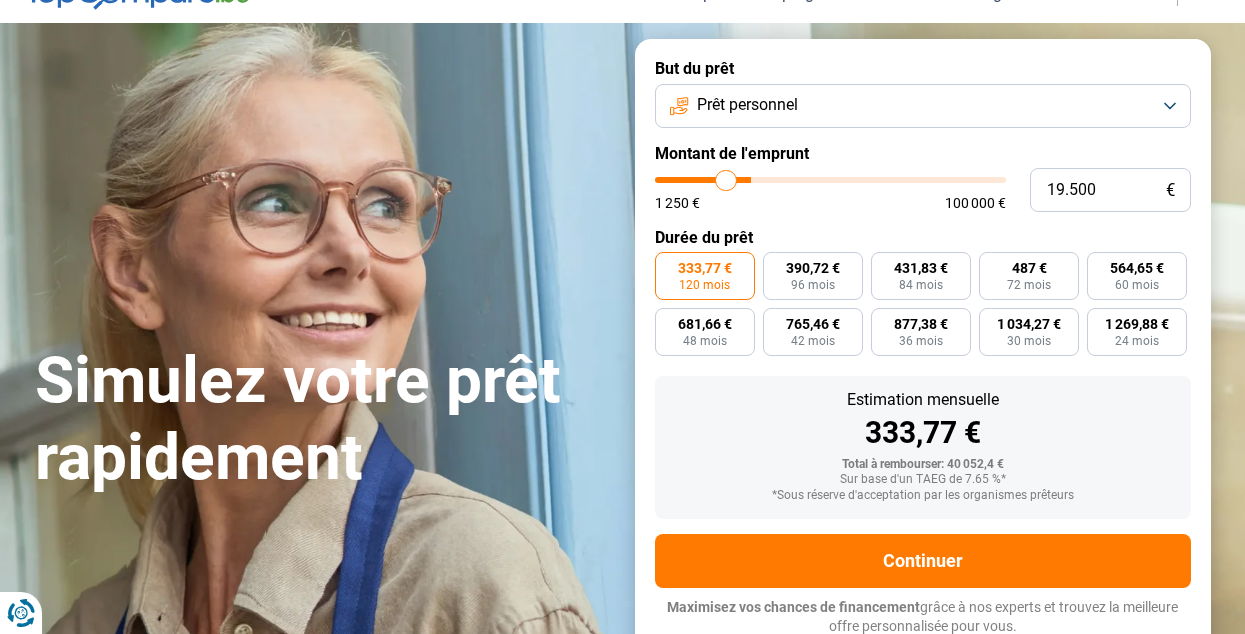 click at bounding box center (830, 180) 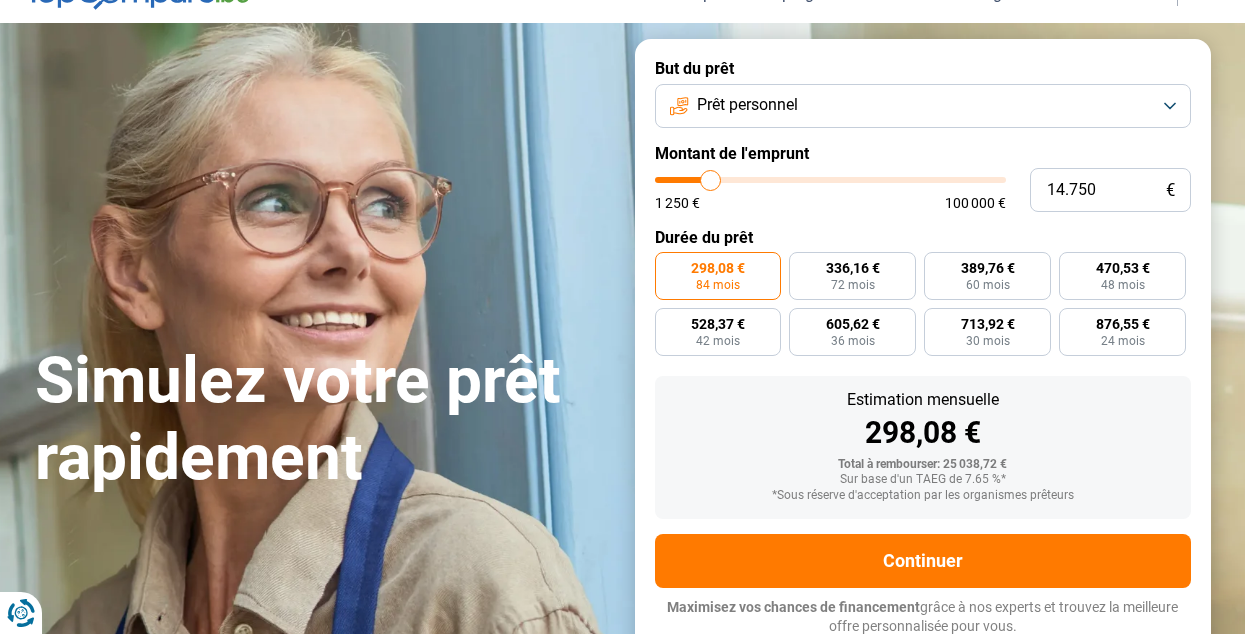 type on "14750" 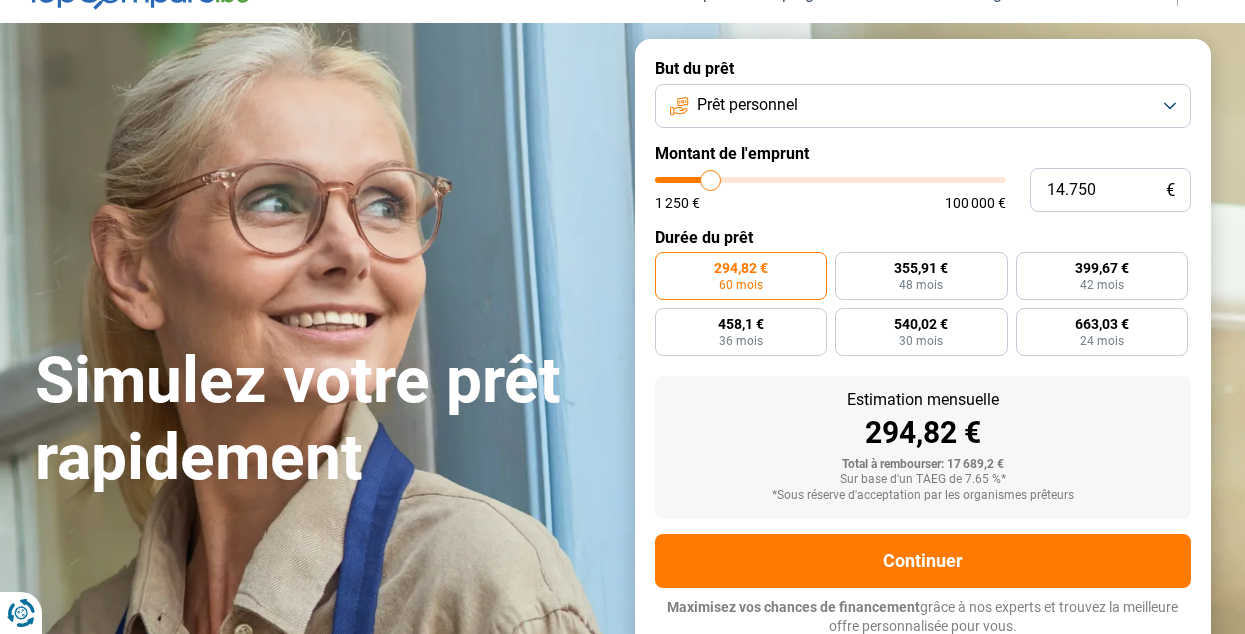 click at bounding box center (830, 180) 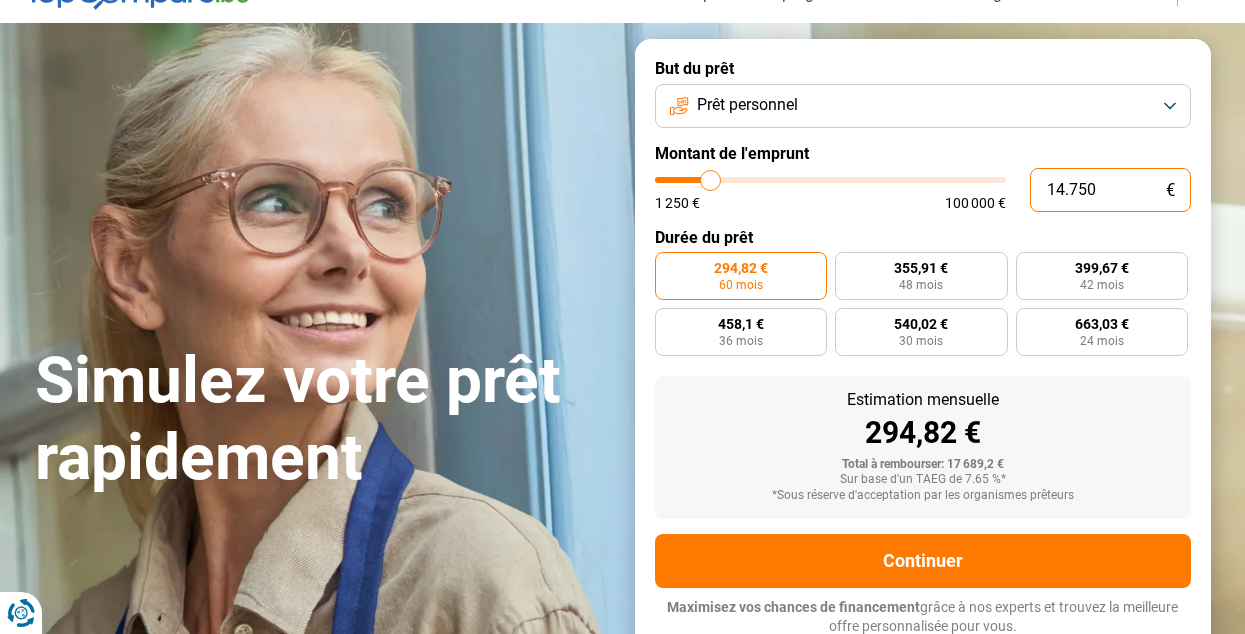 drag, startPoint x: 1096, startPoint y: 185, endPoint x: 848, endPoint y: 193, distance: 248.129 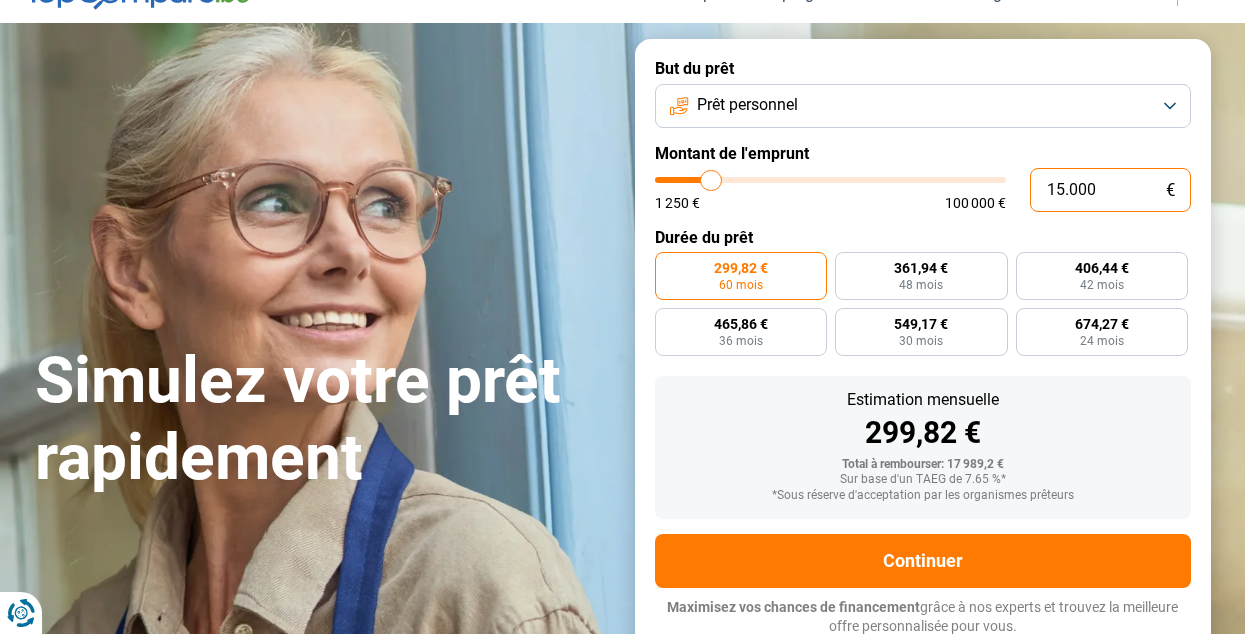 drag, startPoint x: 1098, startPoint y: 182, endPoint x: 999, endPoint y: 191, distance: 99.40825 